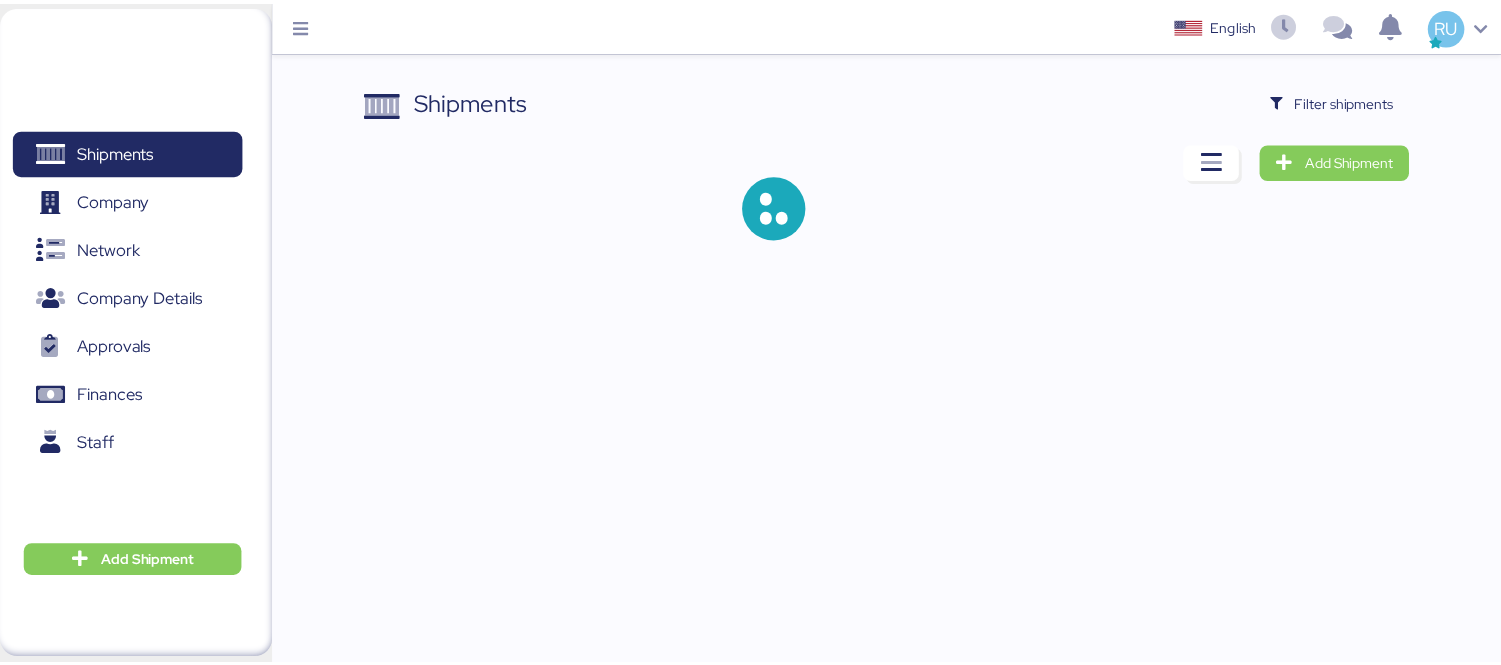 scroll, scrollTop: 0, scrollLeft: 0, axis: both 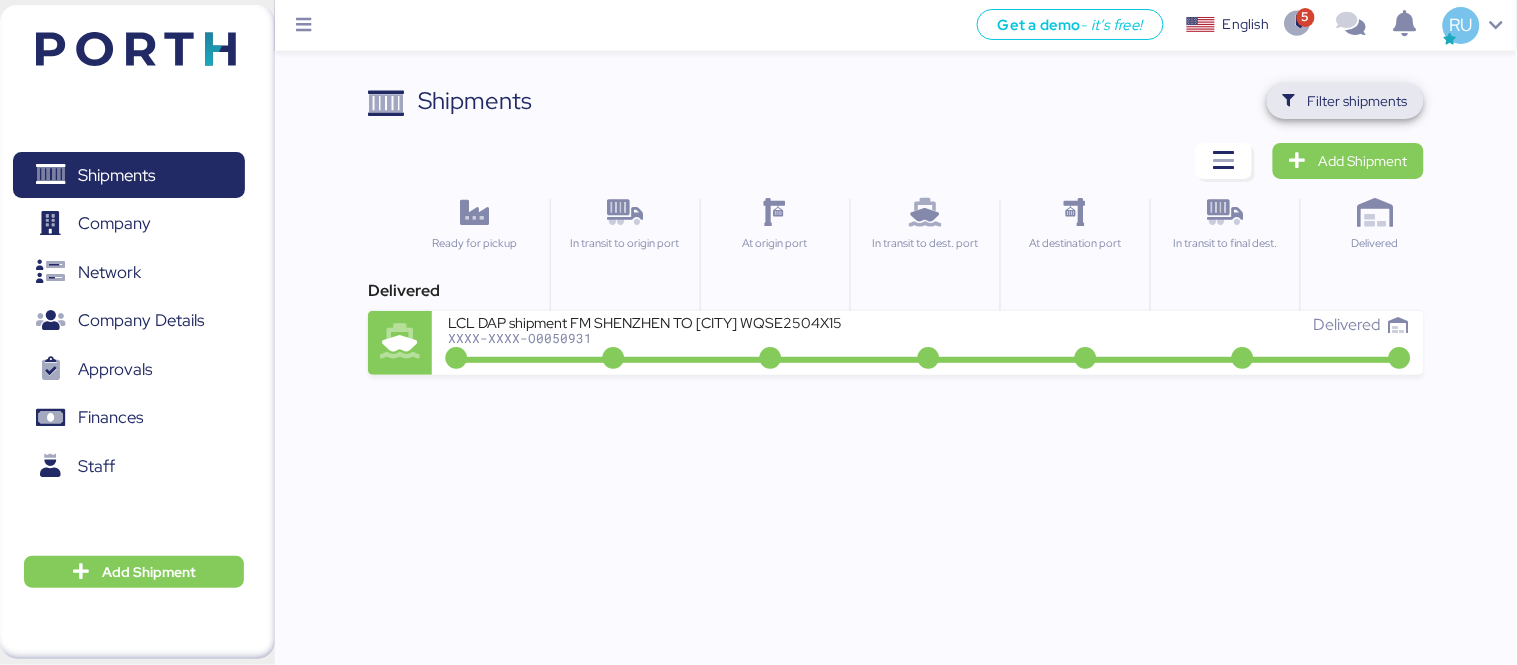 click on "Filter shipments" at bounding box center [1358, 101] 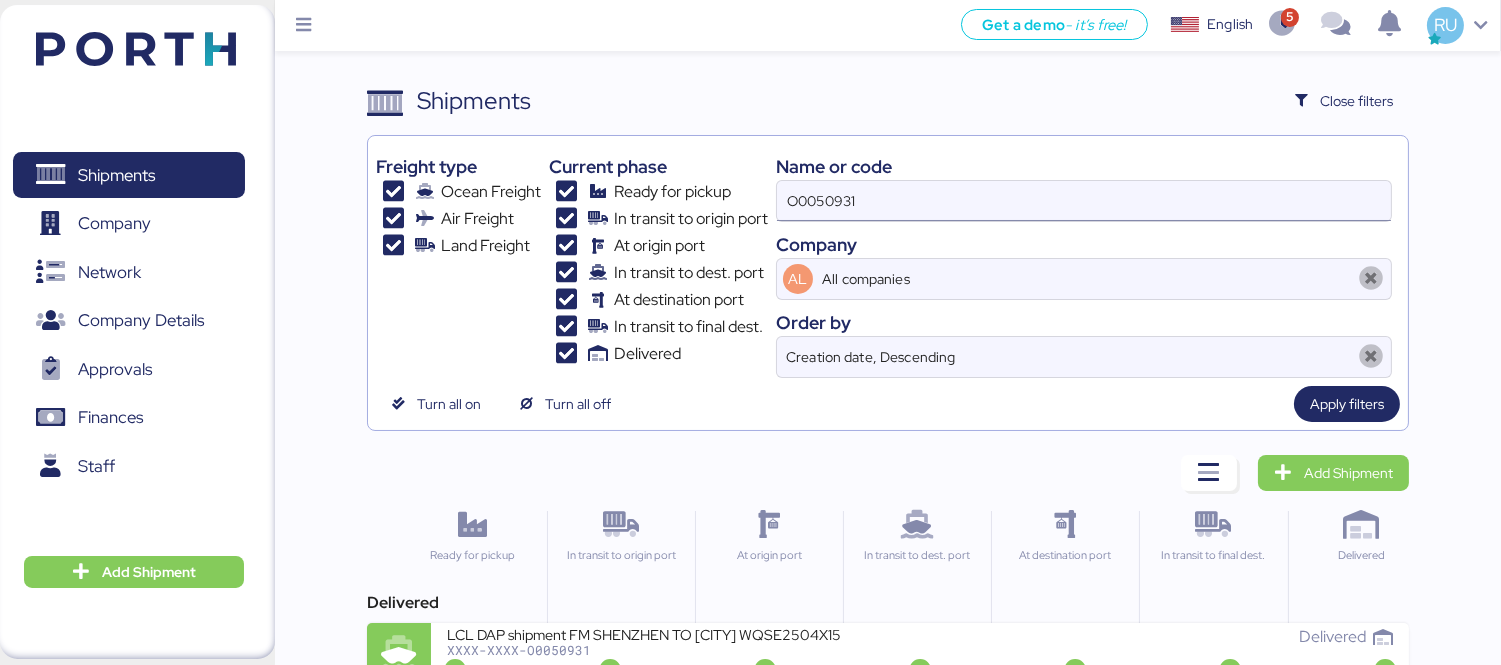 click on "O0050931" at bounding box center (1084, 201) 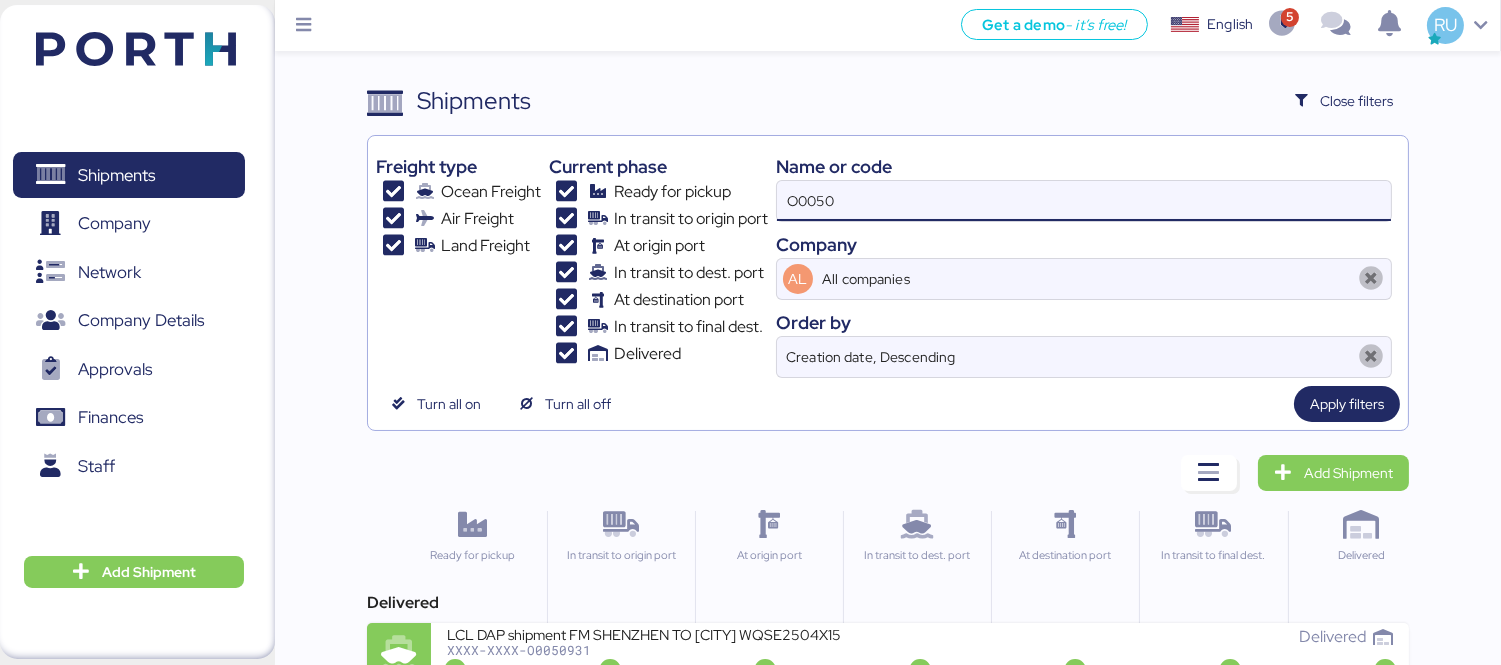 type on "O005" 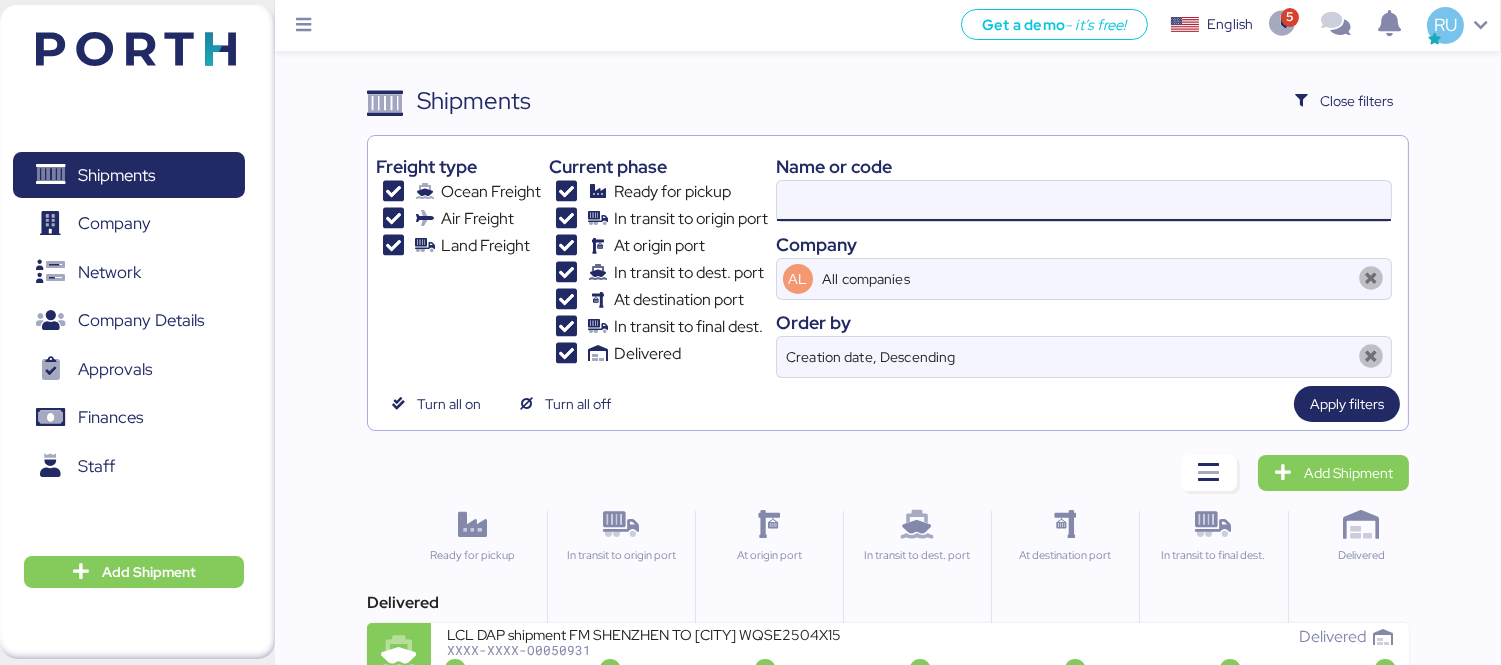 click at bounding box center [1084, 201] 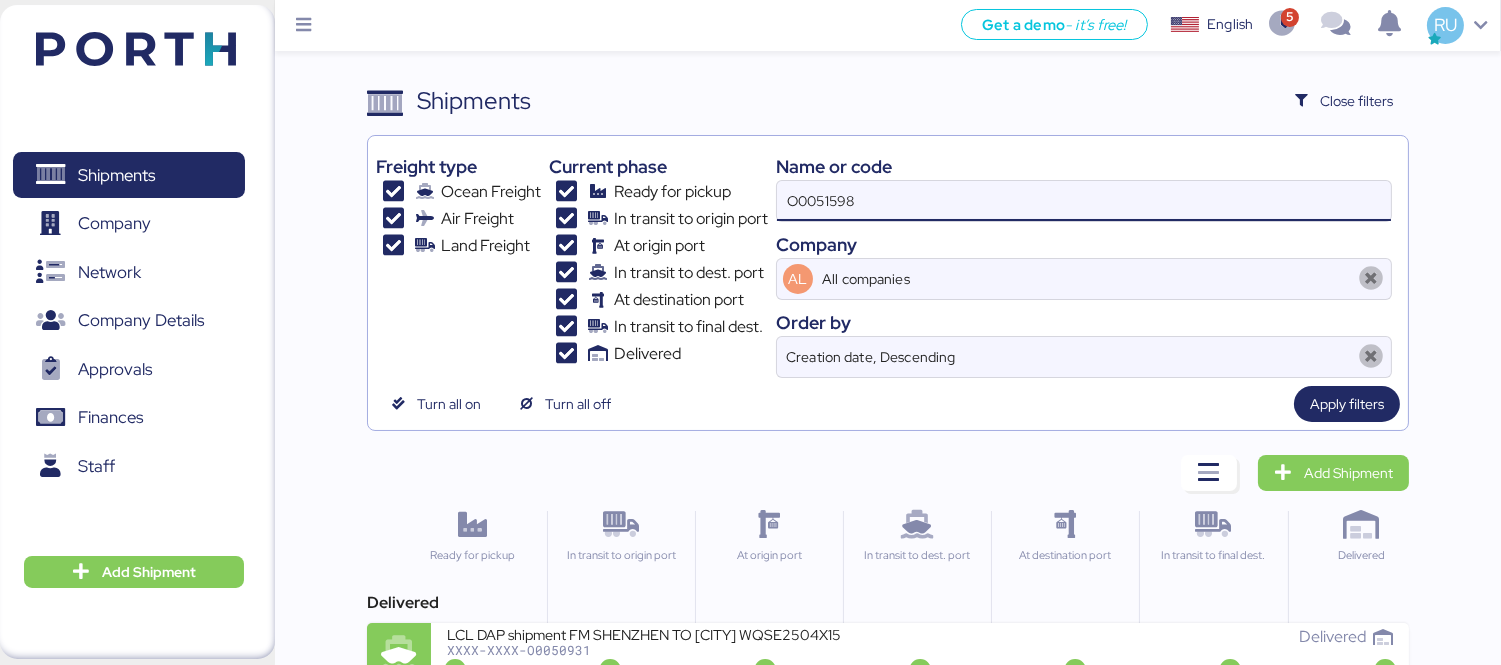 type on "O0051598" 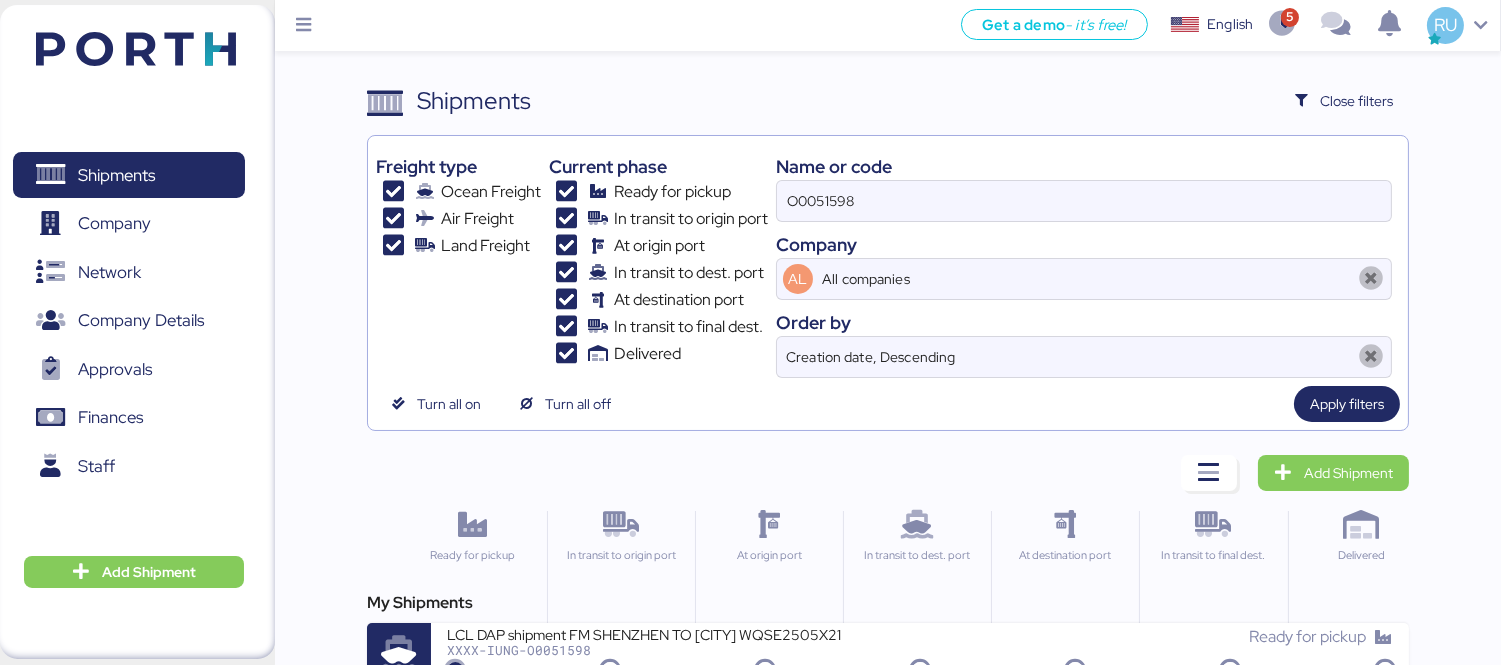 click on "My Shipments LCL DAP shipment FM SHENZHEN TO MANZANILLO(MX) WQSE2505X21 XXXX-IUNG-O0051598 Ready for pickup" at bounding box center [888, 639] 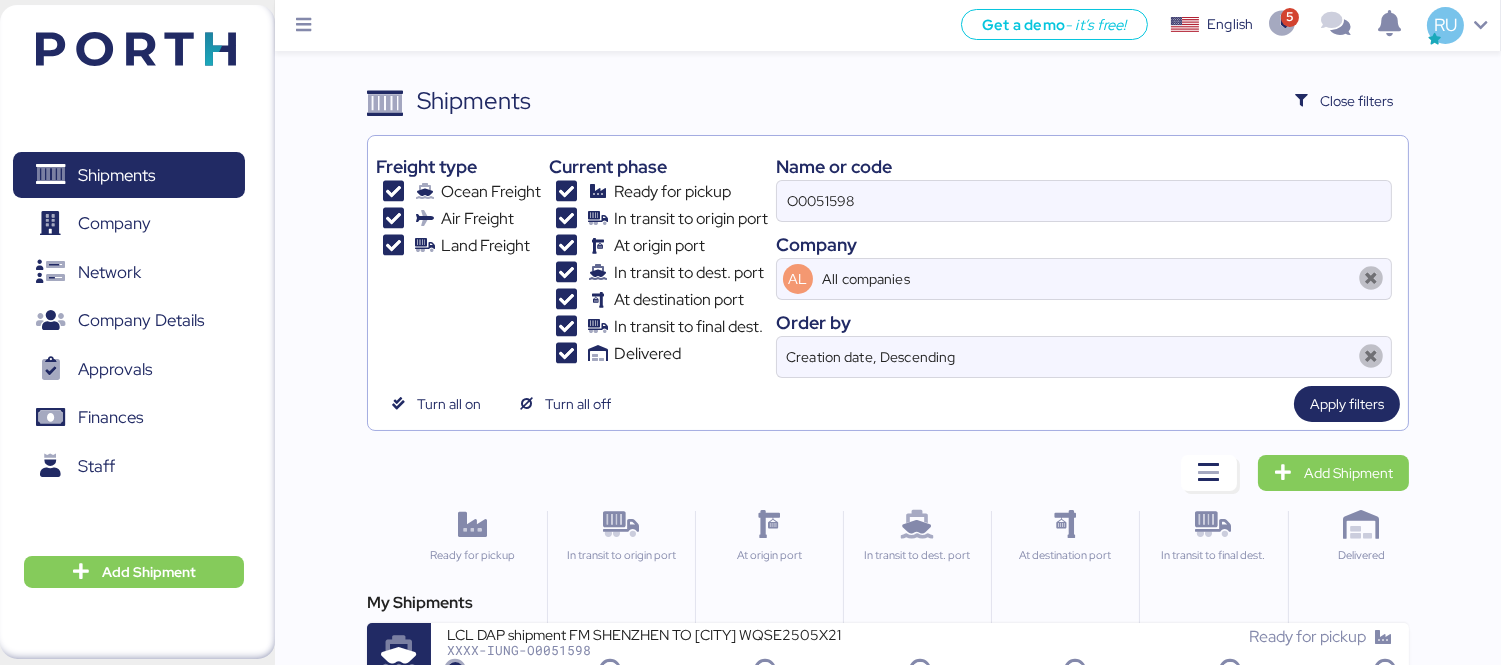 scroll, scrollTop: 37, scrollLeft: 0, axis: vertical 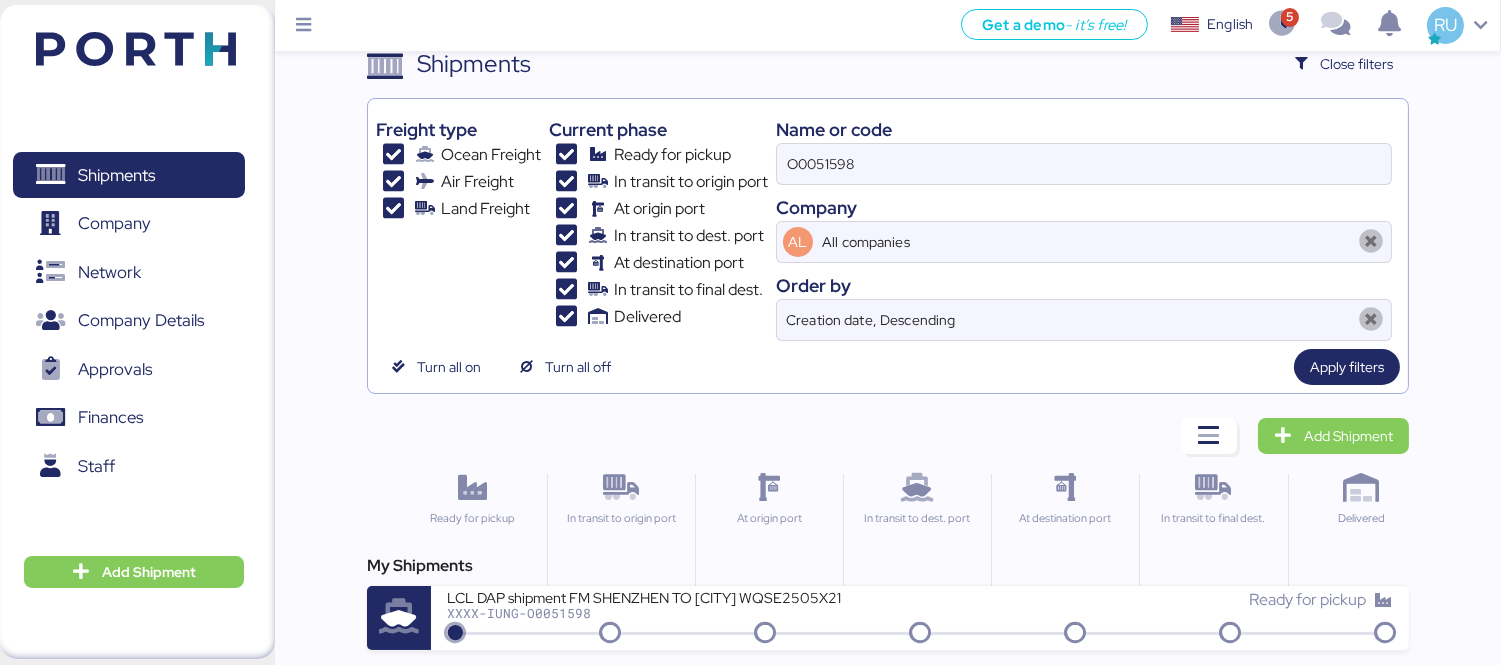 click on "[DOCUMENT_ID]" at bounding box center (683, 613) 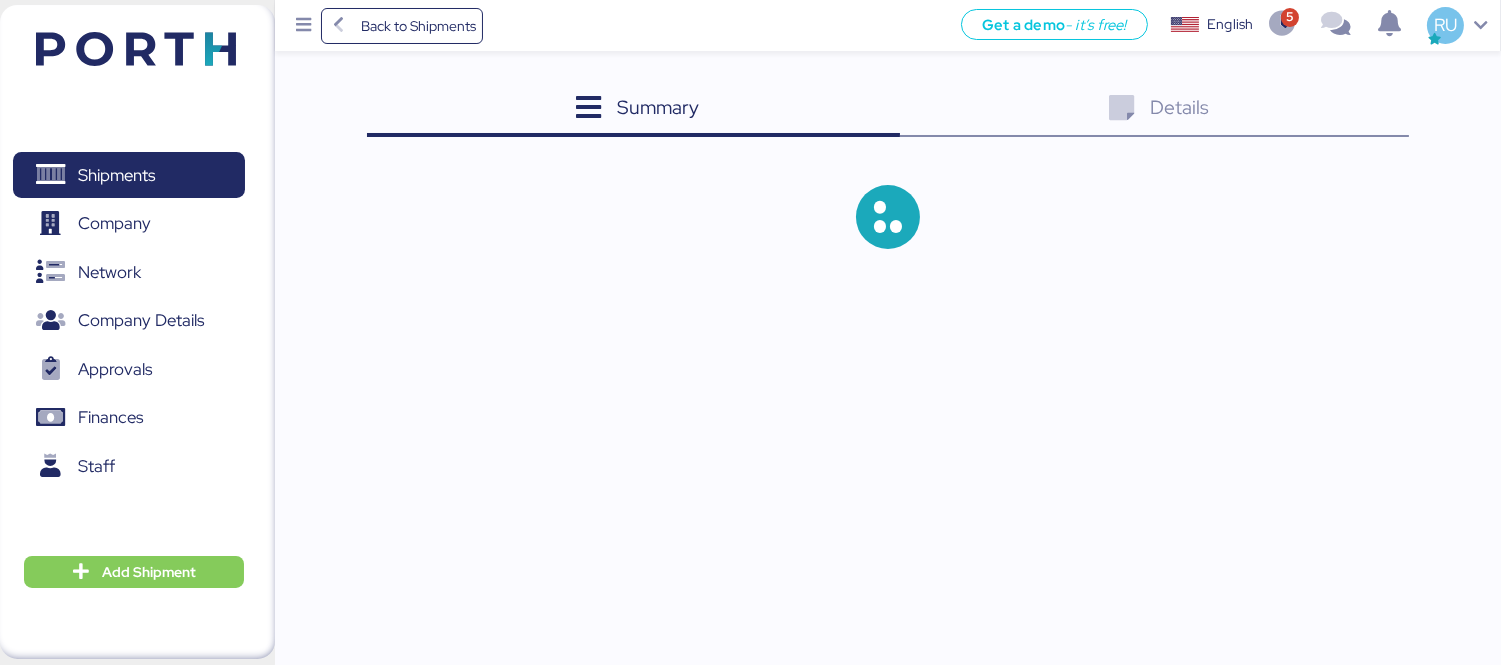 scroll, scrollTop: 0, scrollLeft: 0, axis: both 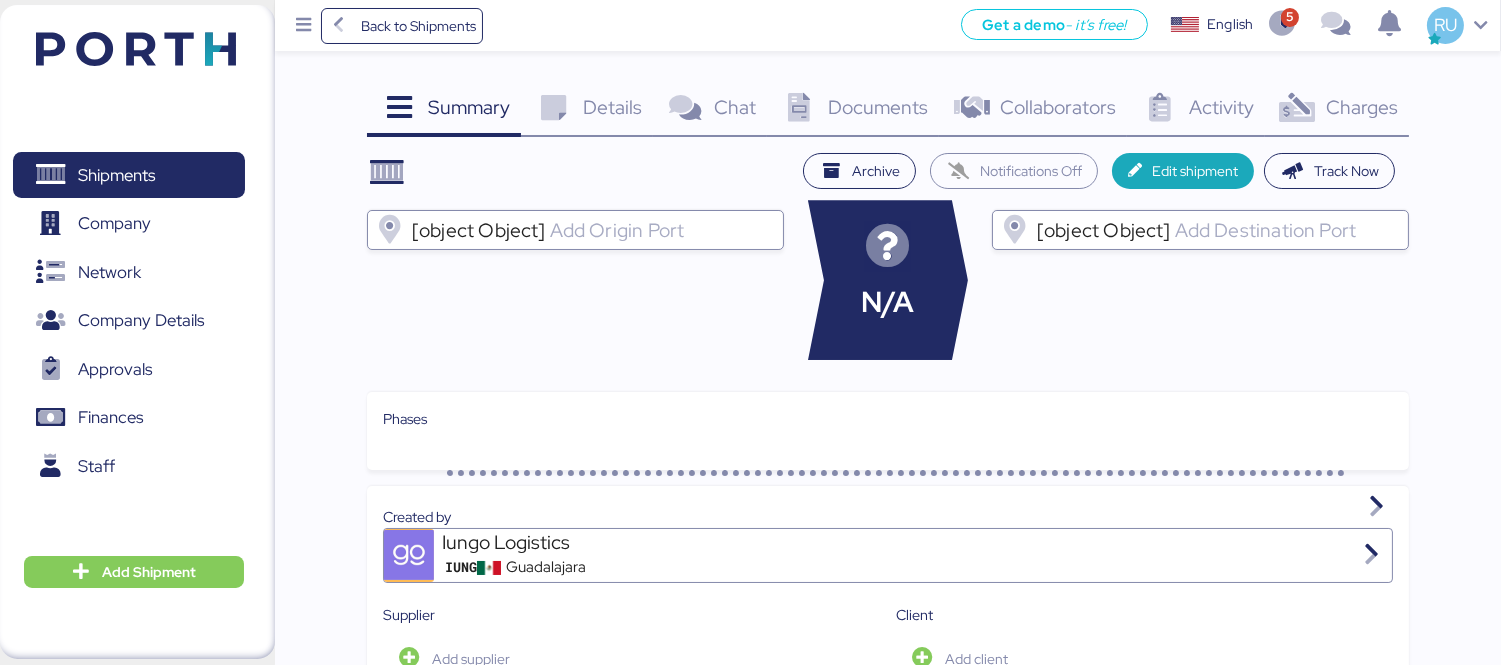click on "Charges" at bounding box center (469, 107) 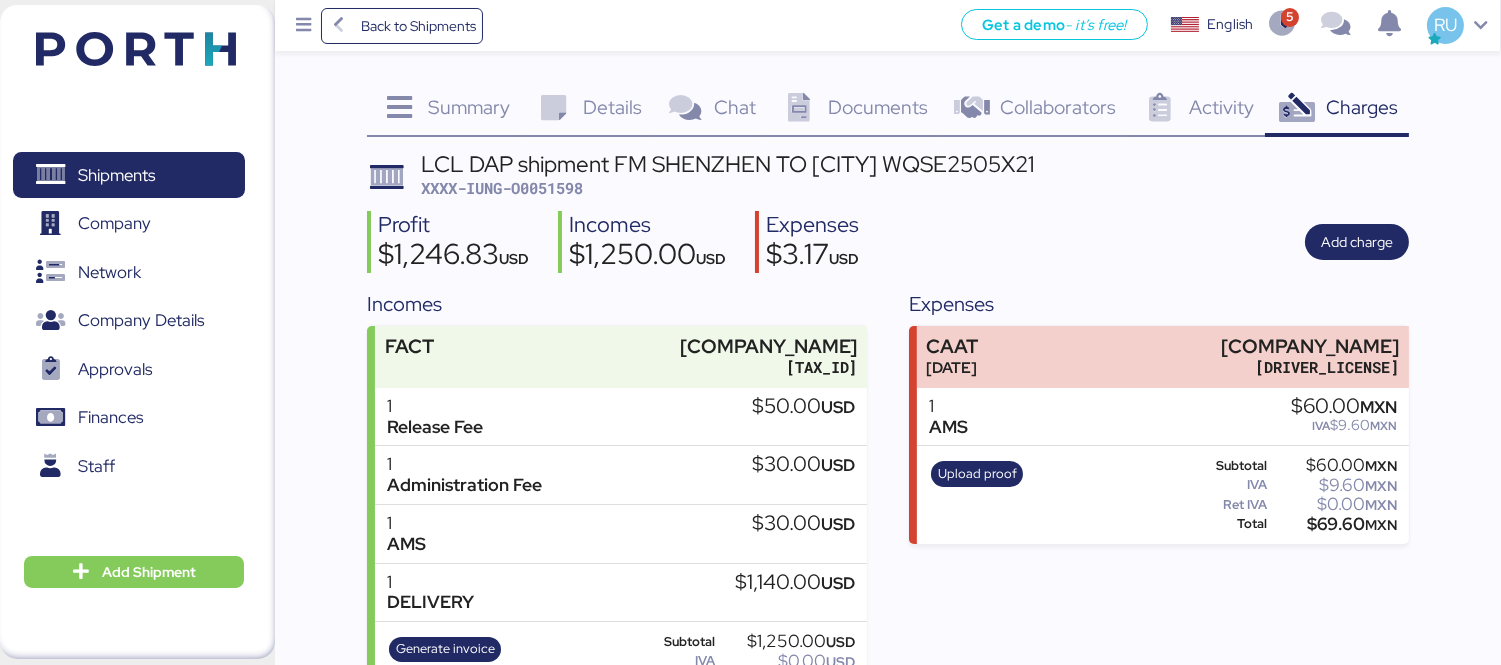 scroll, scrollTop: 91, scrollLeft: 0, axis: vertical 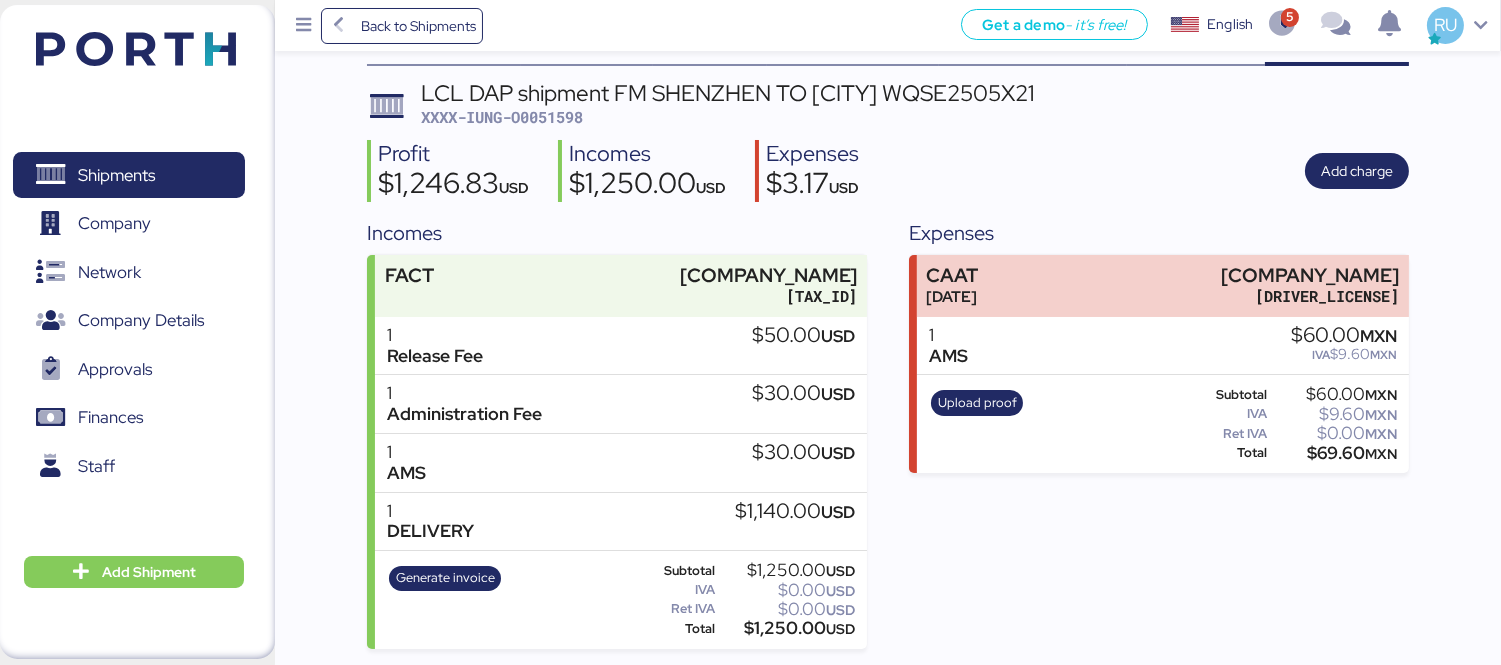 click on "[DOCUMENT_ID]" at bounding box center [502, 117] 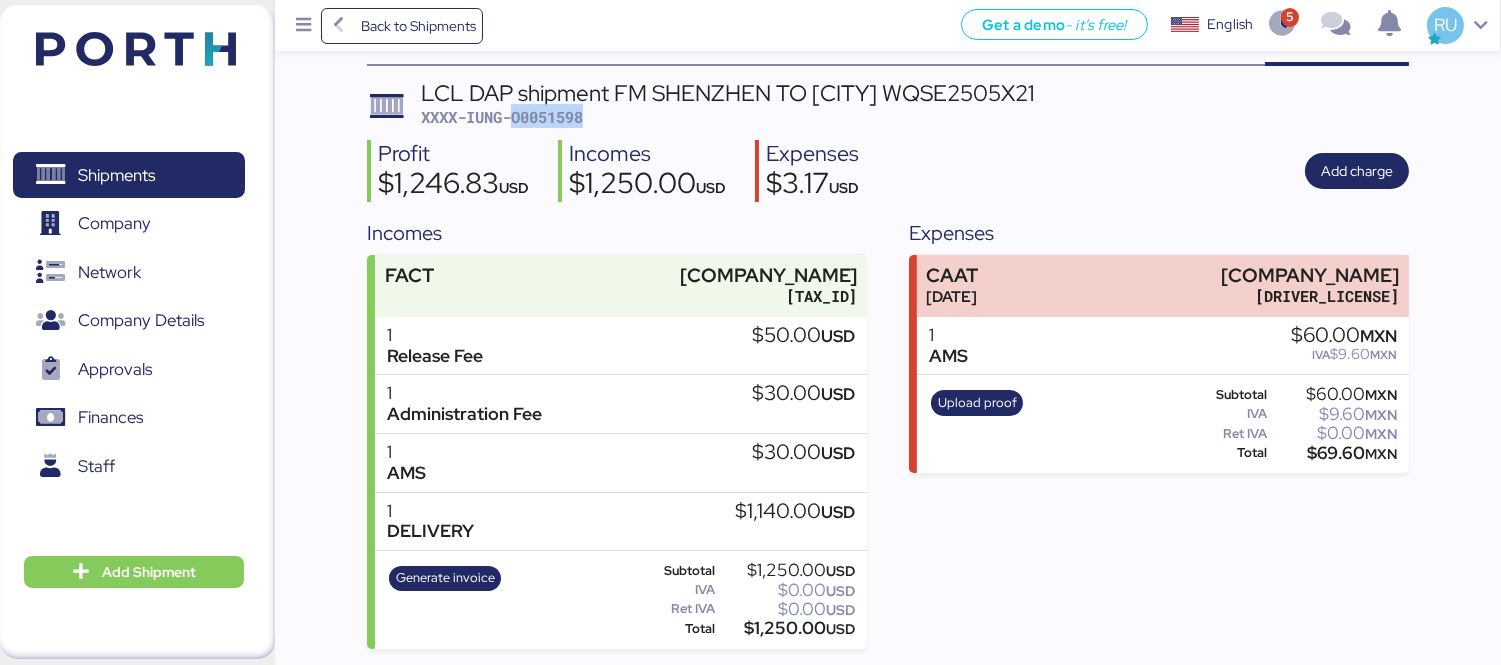 click on "[DOCUMENT_ID]" at bounding box center [502, 117] 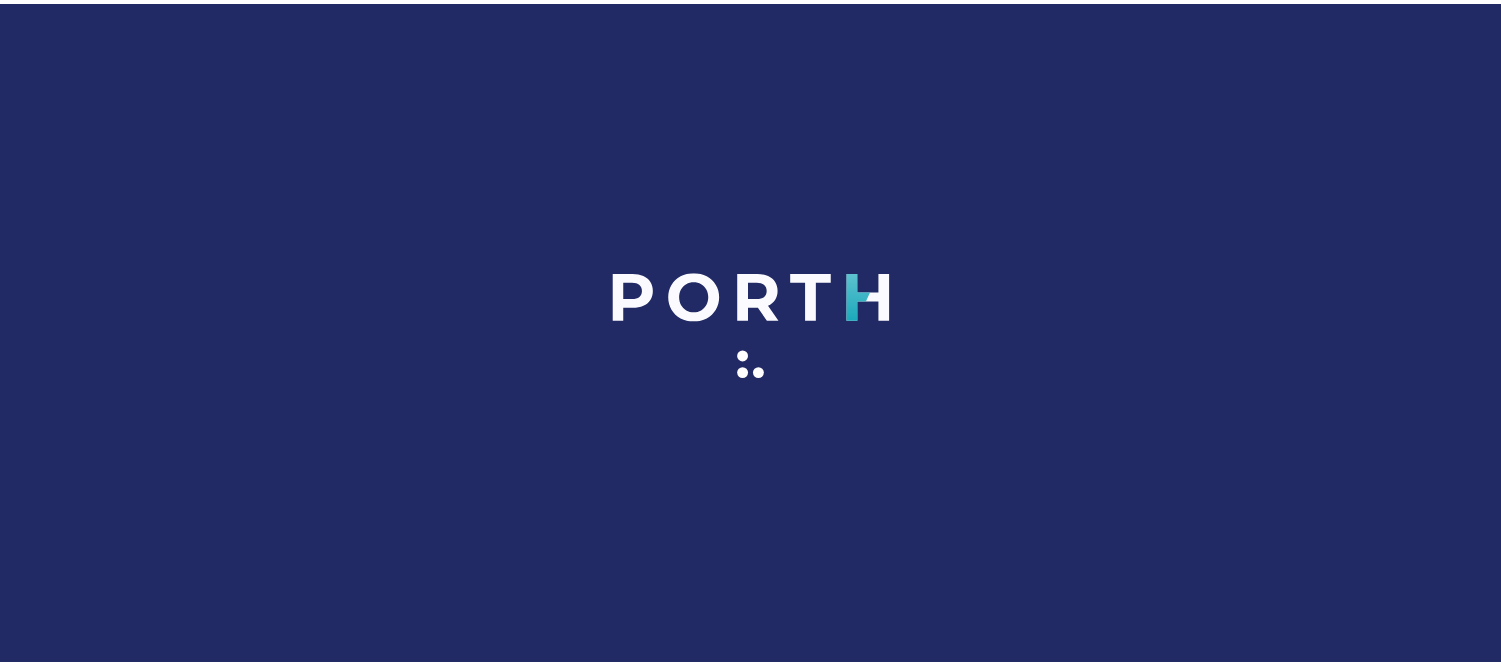 scroll, scrollTop: 0, scrollLeft: 0, axis: both 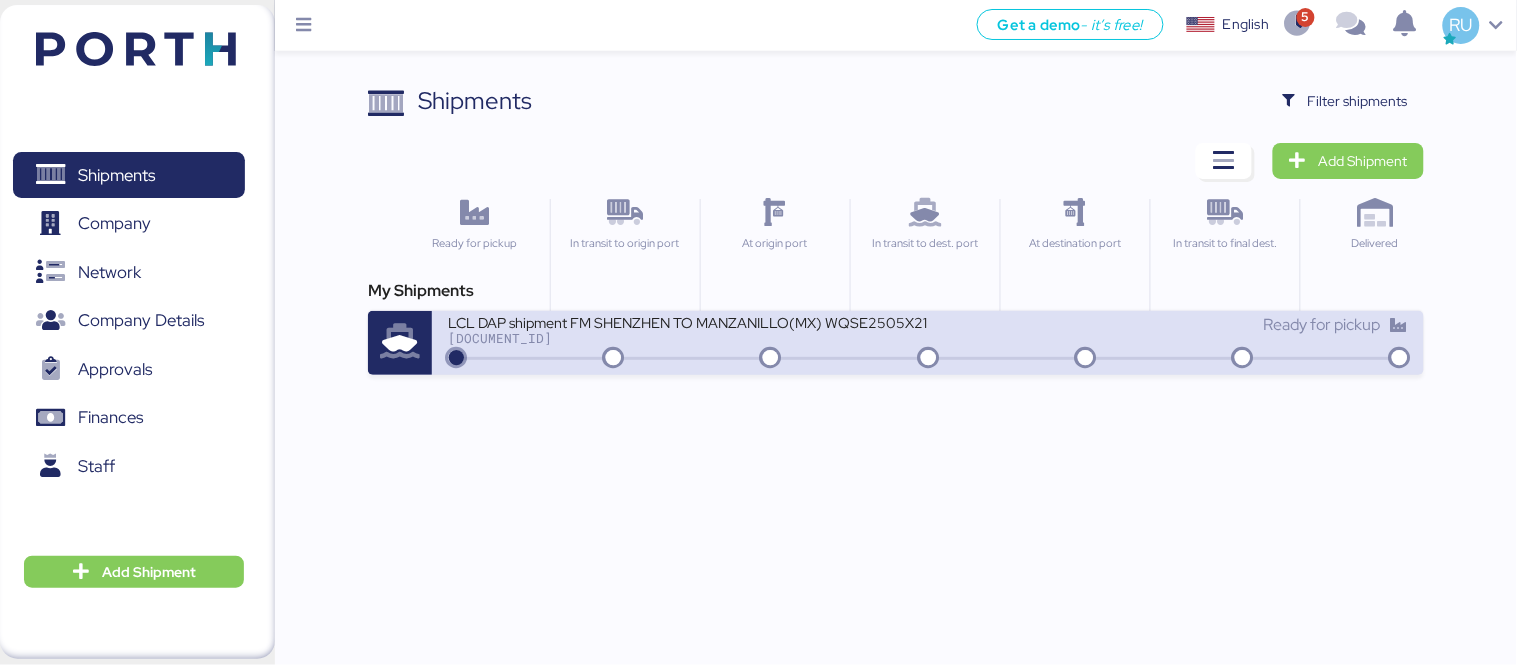 click on "Ready for pickup" at bounding box center [1168, 325] 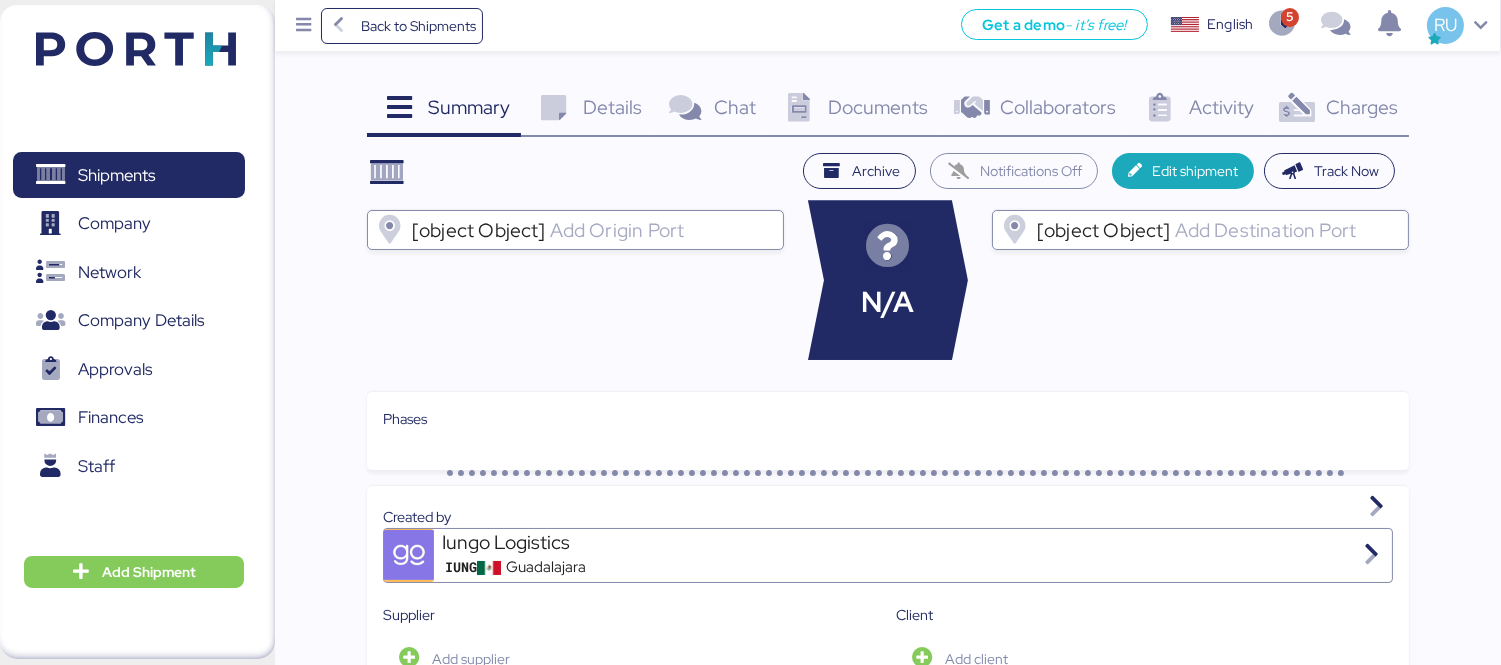click on "Charges" at bounding box center [469, 107] 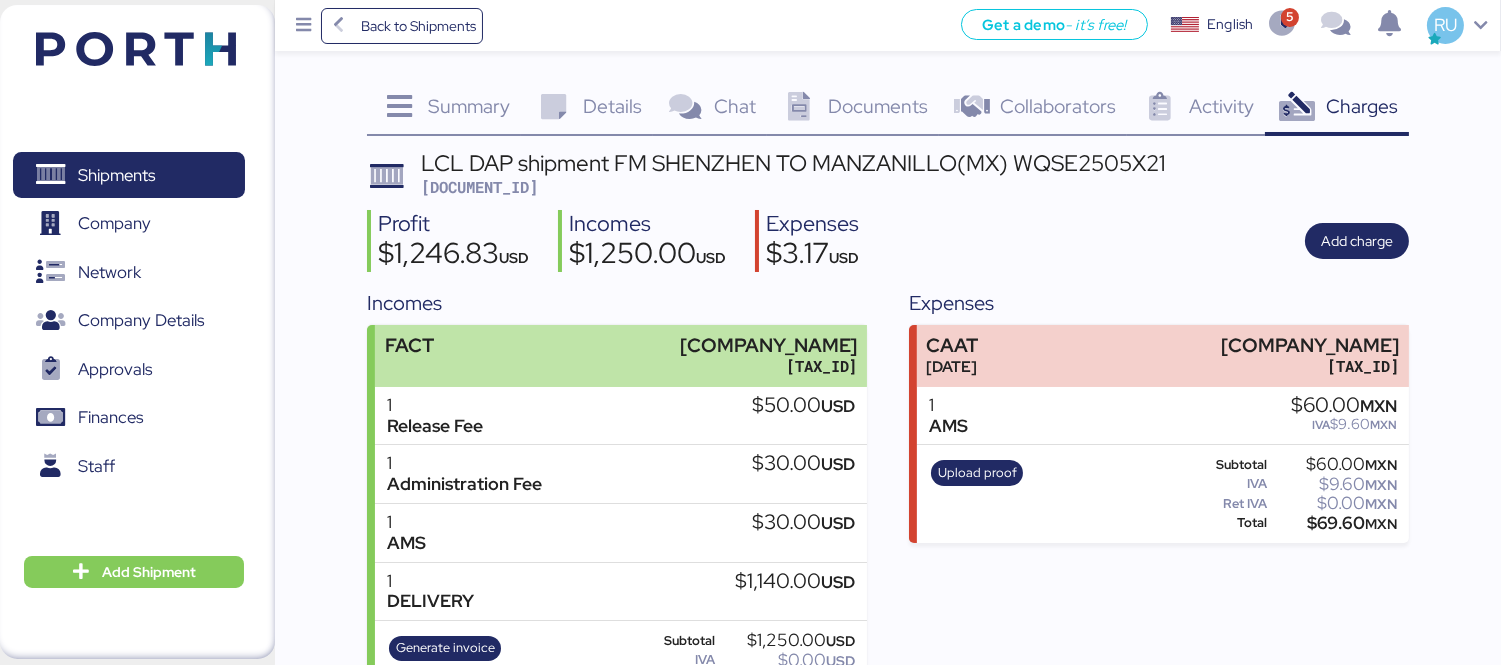 scroll, scrollTop: 91, scrollLeft: 0, axis: vertical 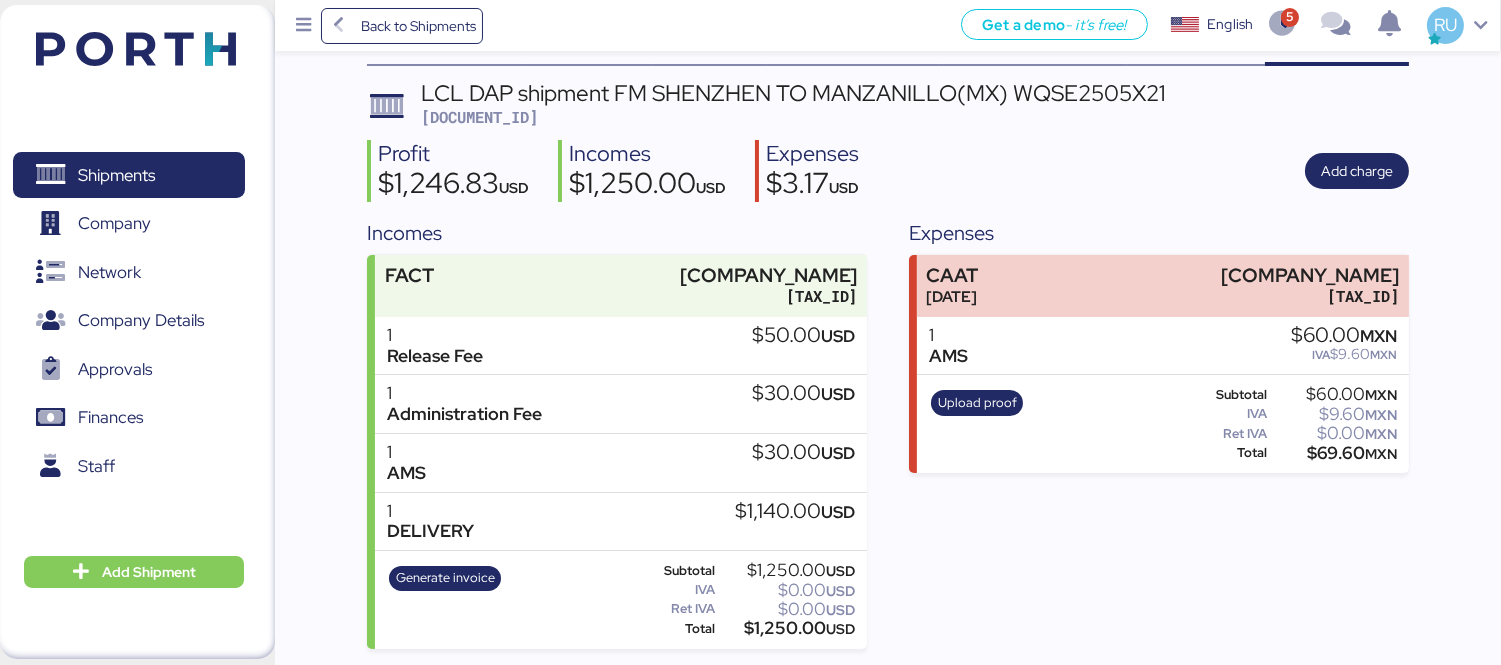 click on "Generate invoice Subtotal
$1,250.00  USD IVA
$0.00  USD Ret IVA
$0.00  USD Total
$1,250.00  USD" at bounding box center (621, 600) 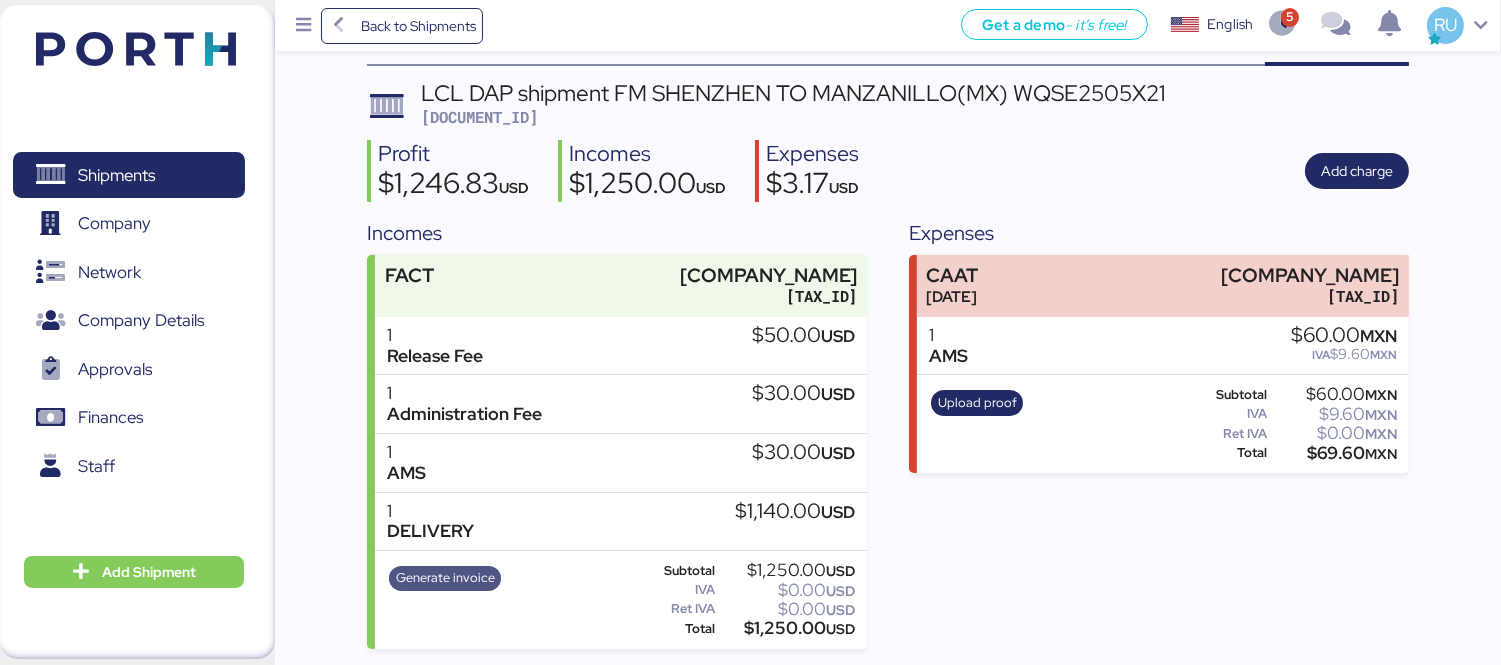 click on "Generate invoice" at bounding box center (445, 578) 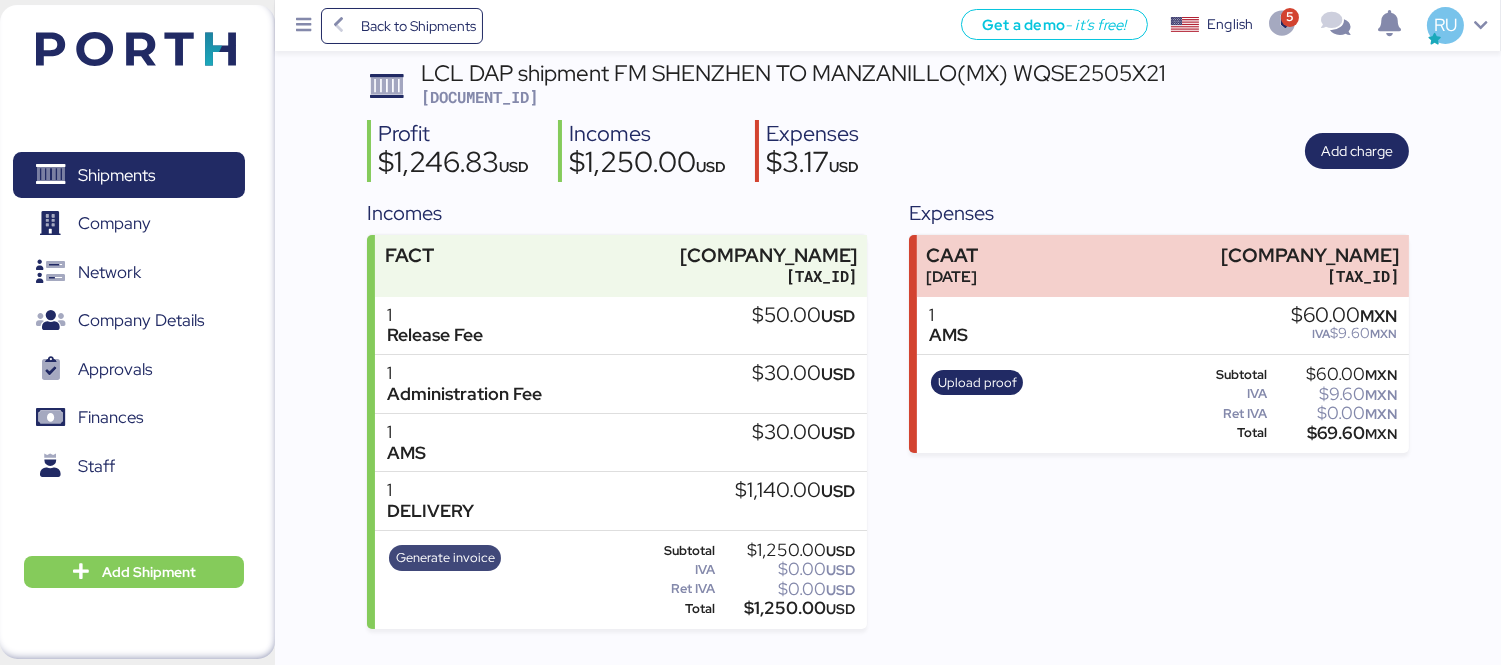 scroll, scrollTop: 0, scrollLeft: 0, axis: both 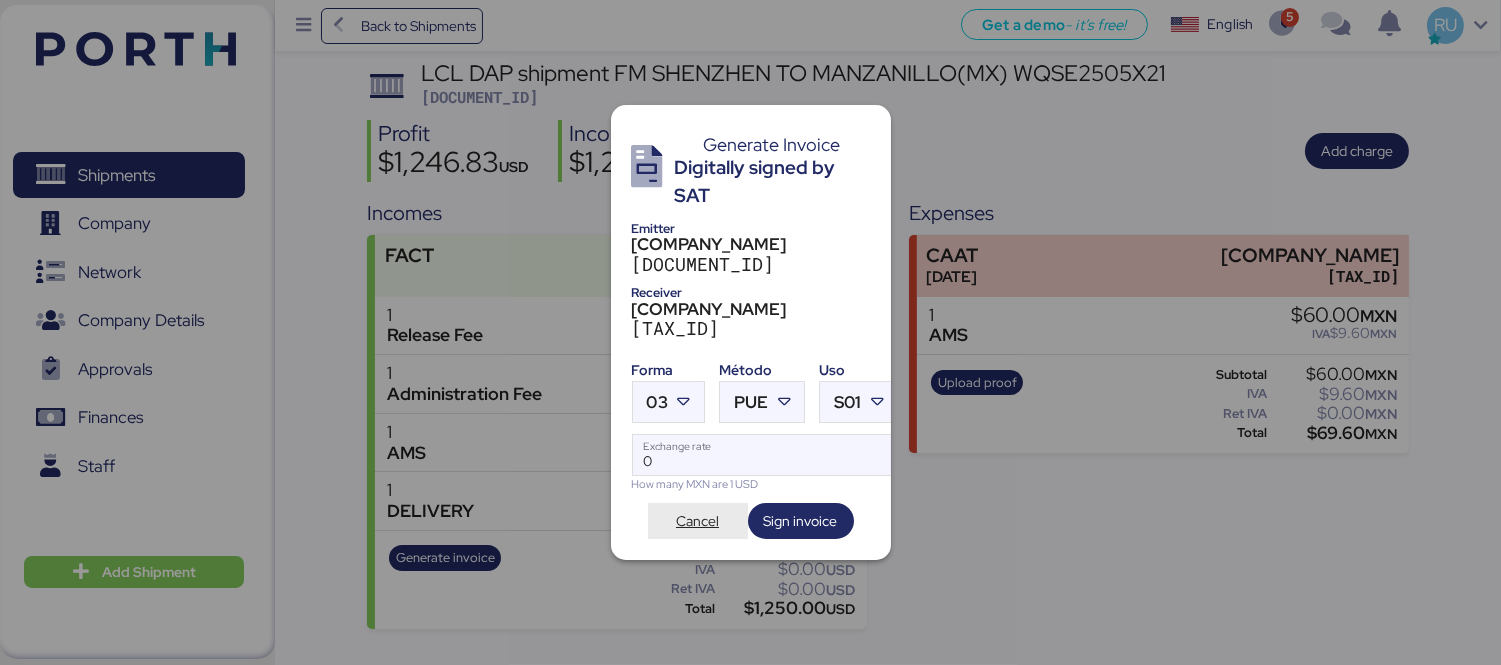 click on "Cancel" at bounding box center [698, 521] 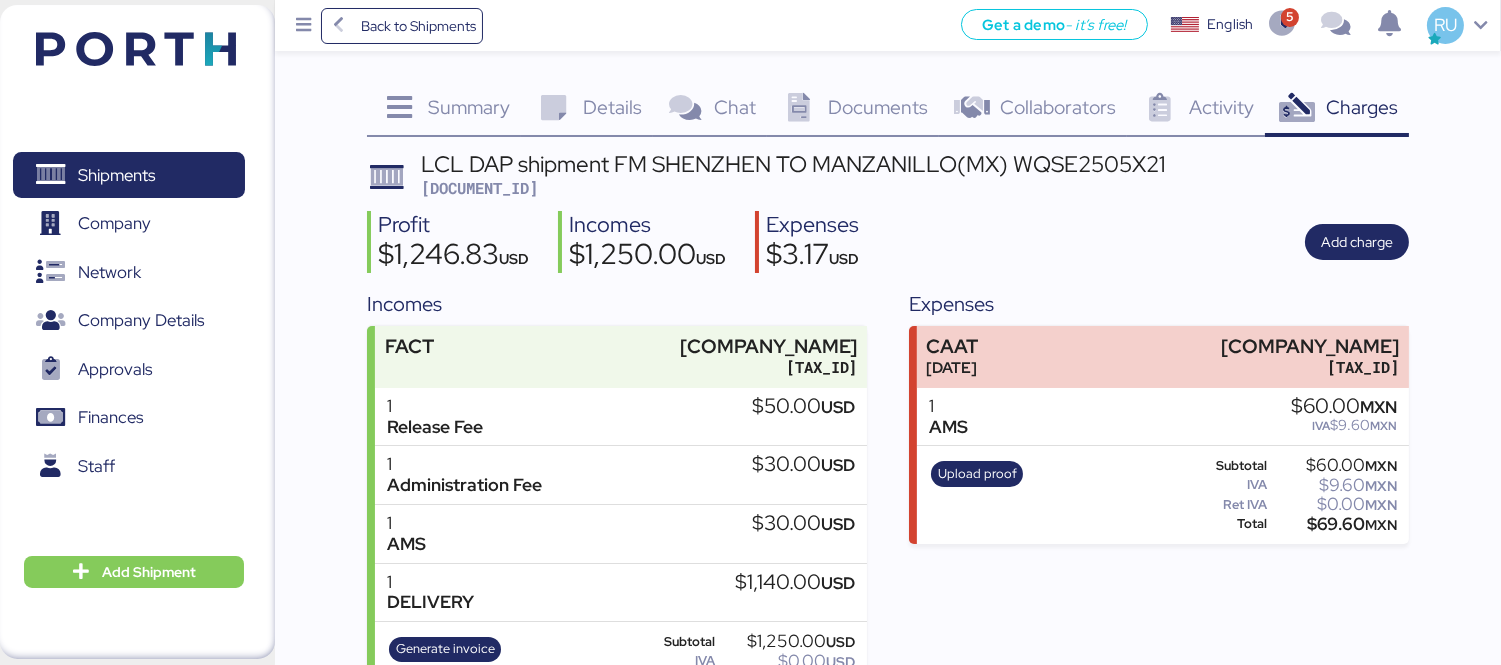 scroll, scrollTop: 91, scrollLeft: 0, axis: vertical 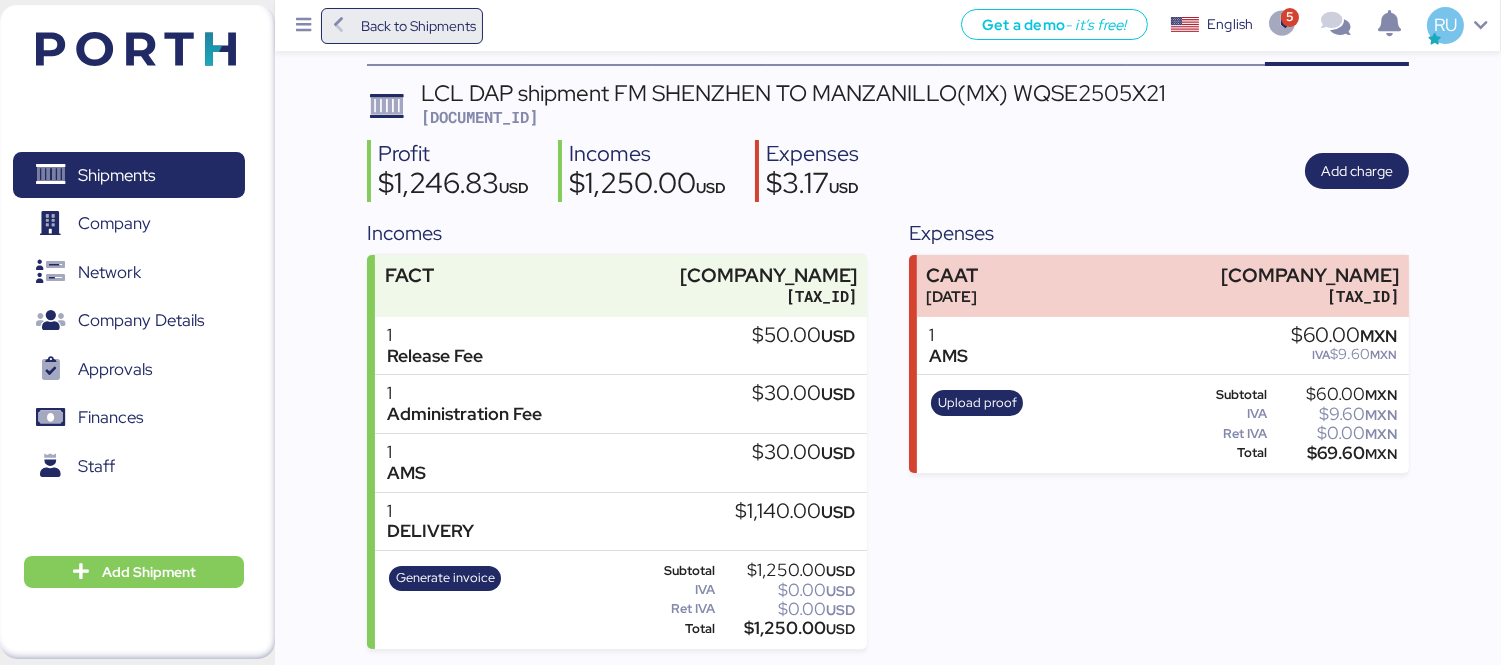 click on "Back to Shipments" at bounding box center (418, 26) 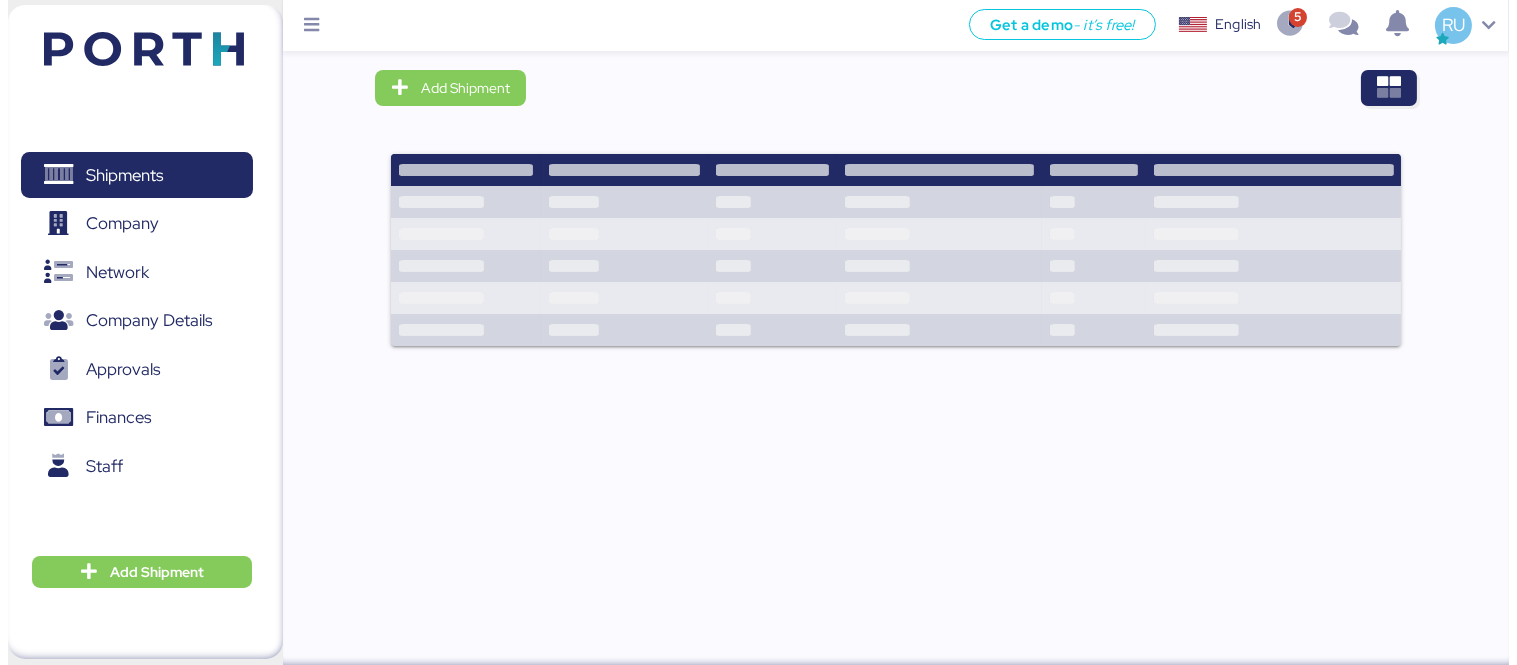 scroll, scrollTop: 0, scrollLeft: 0, axis: both 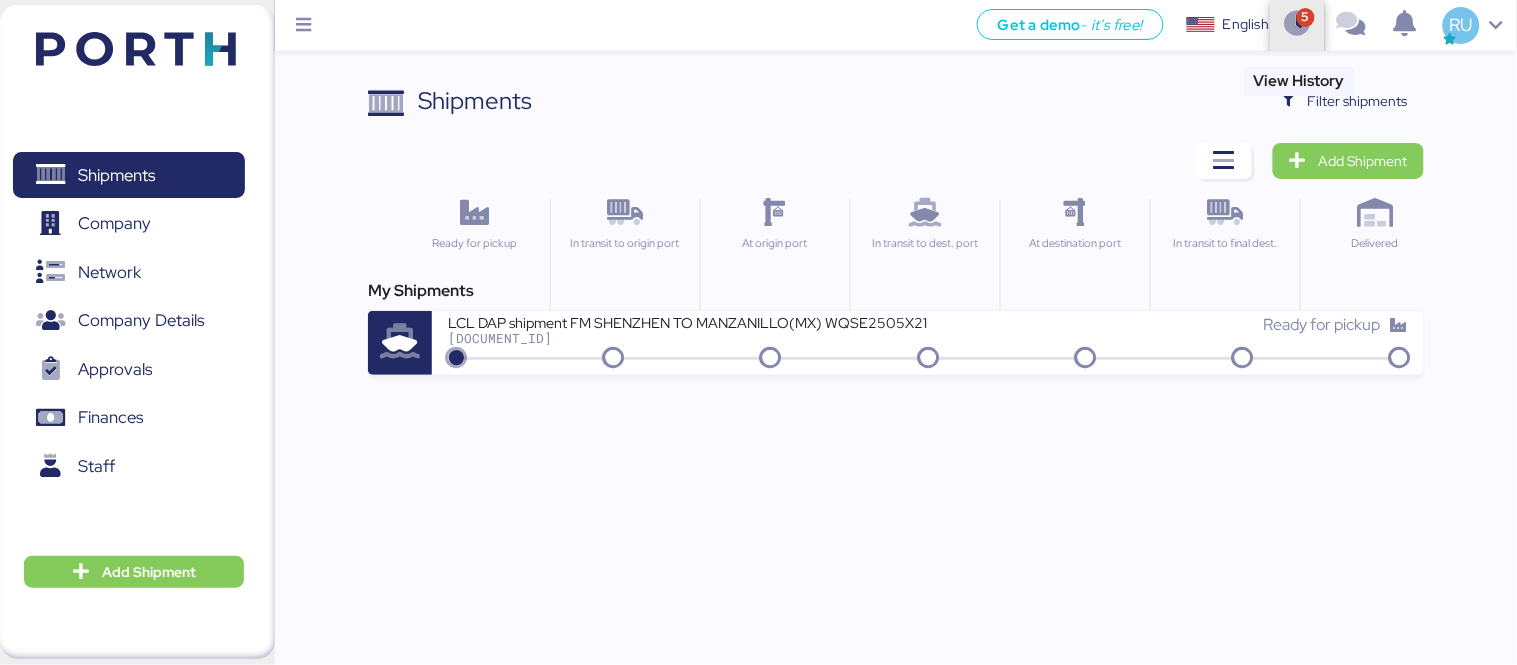 click at bounding box center (1298, 25) 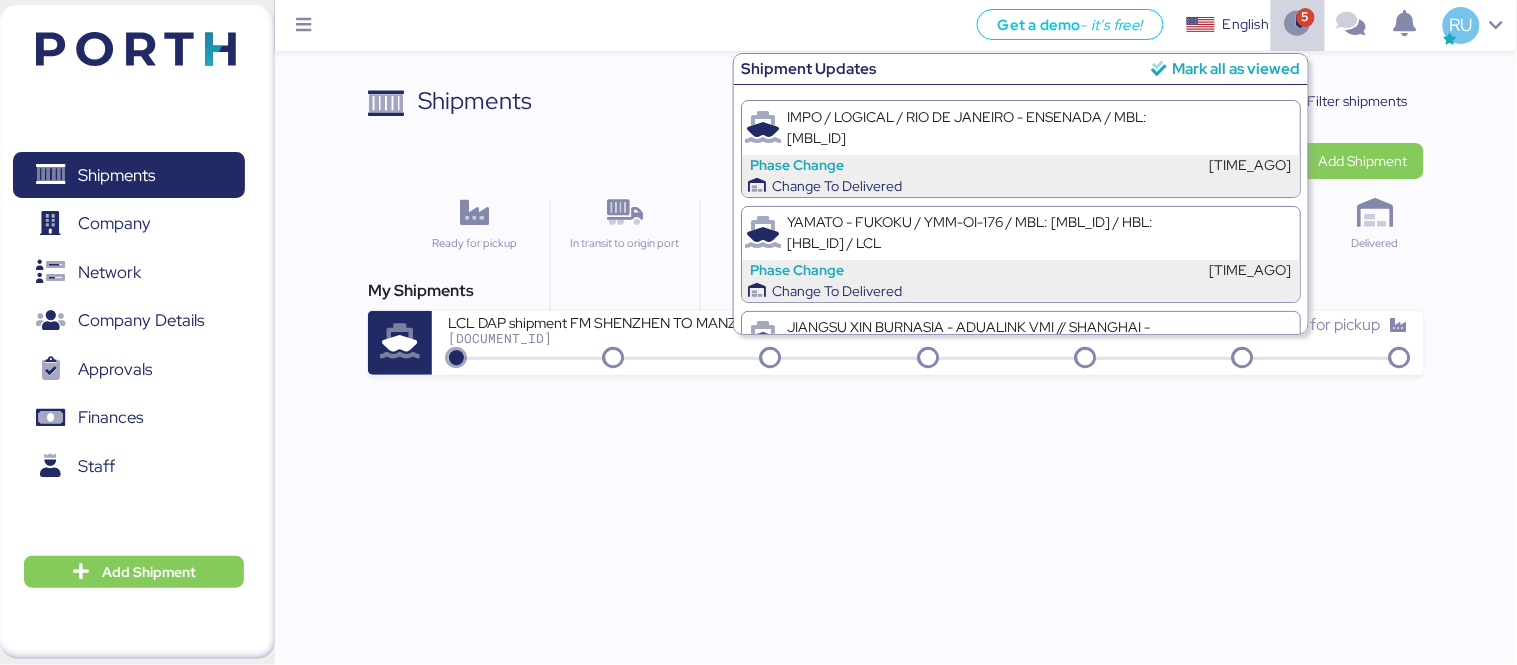 click on "Mark all as viewed" at bounding box center [1236, 68] 